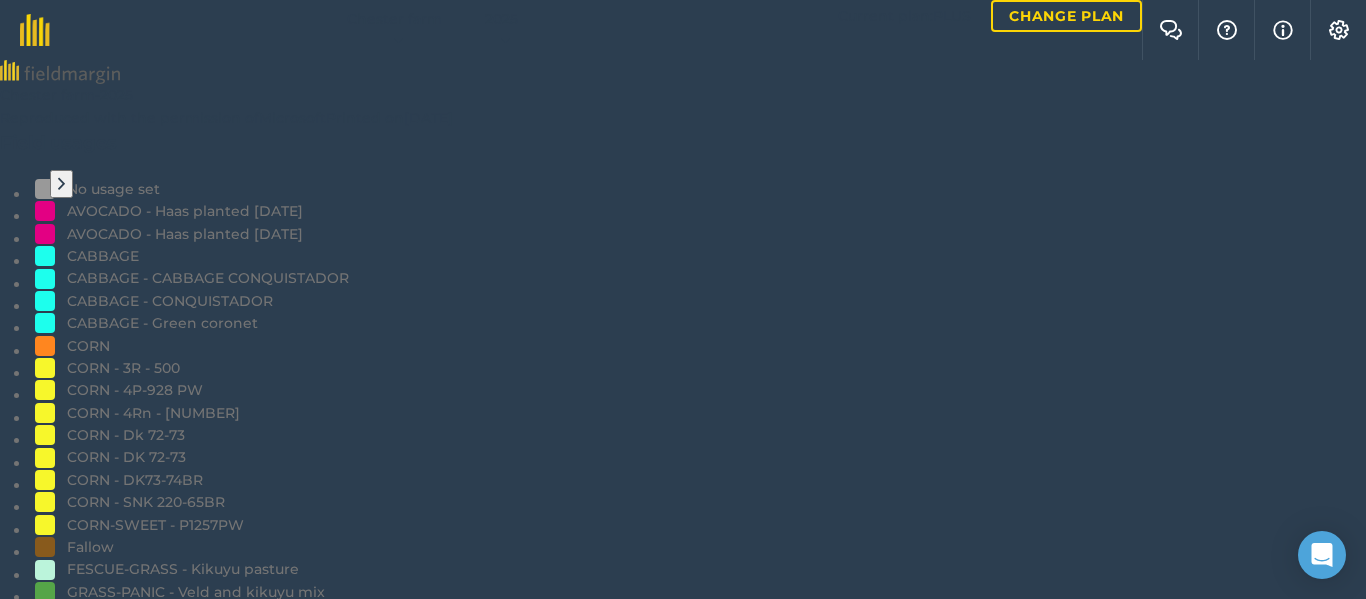 scroll, scrollTop: 0, scrollLeft: 0, axis: both 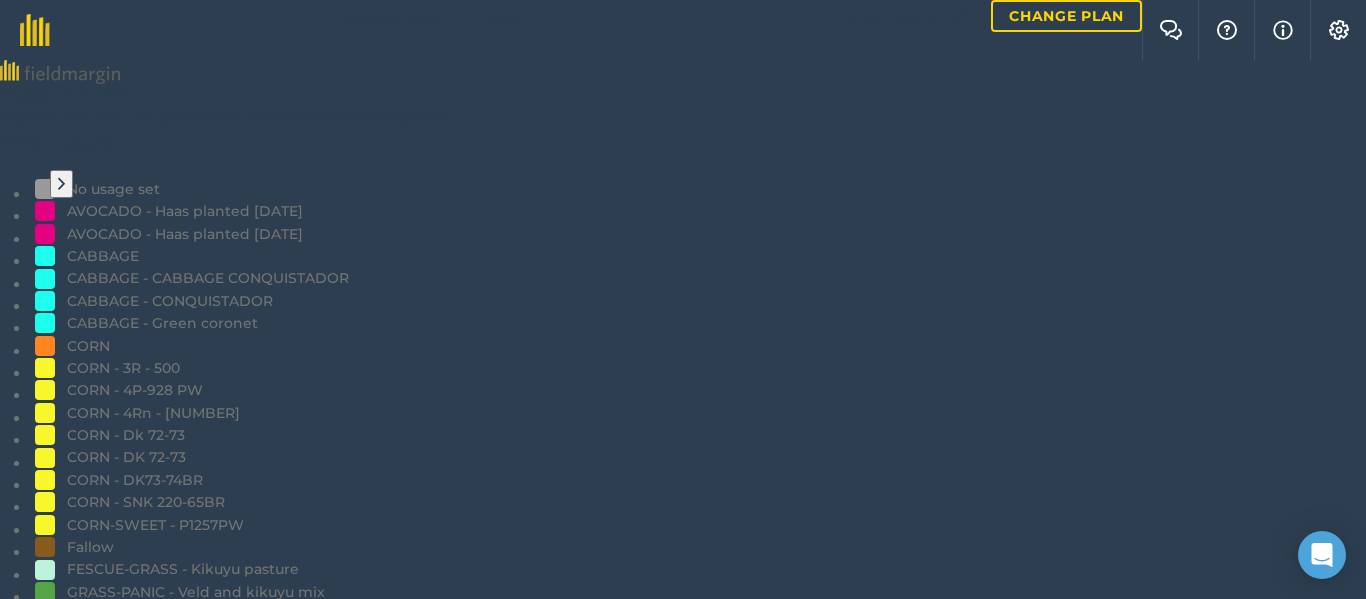 click on "–" at bounding box center (32, 12524) 